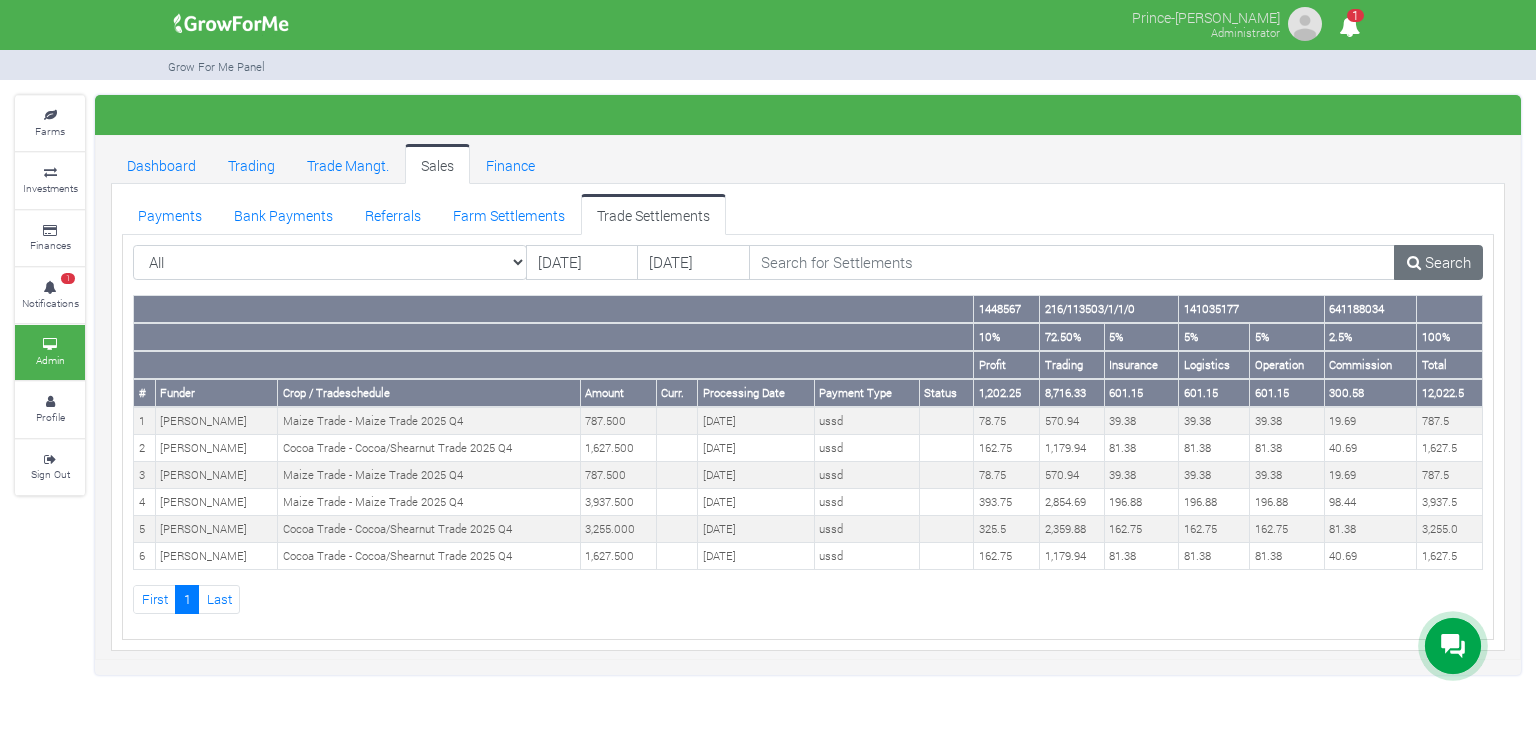 scroll, scrollTop: 0, scrollLeft: 0, axis: both 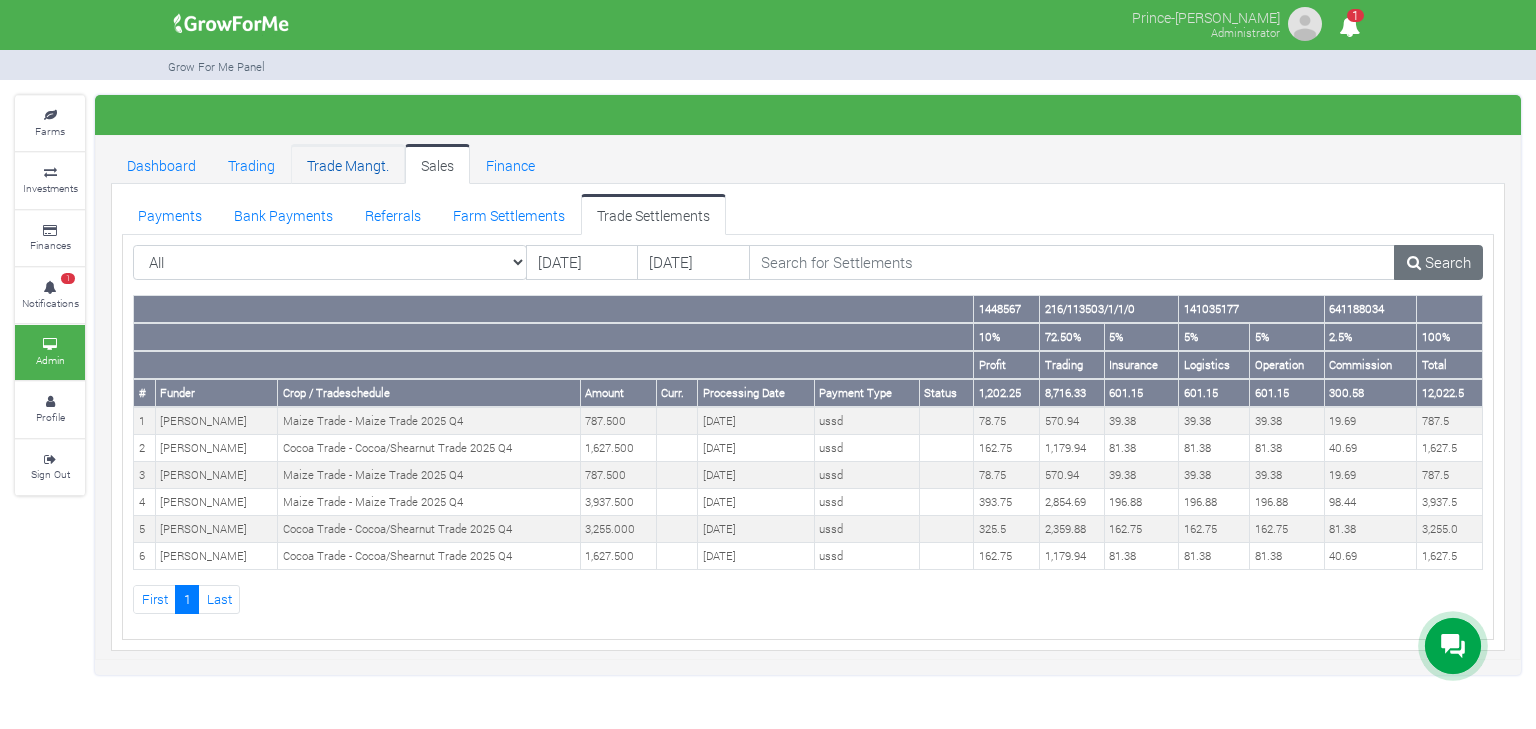 click on "Trade Mangt." at bounding box center [348, 164] 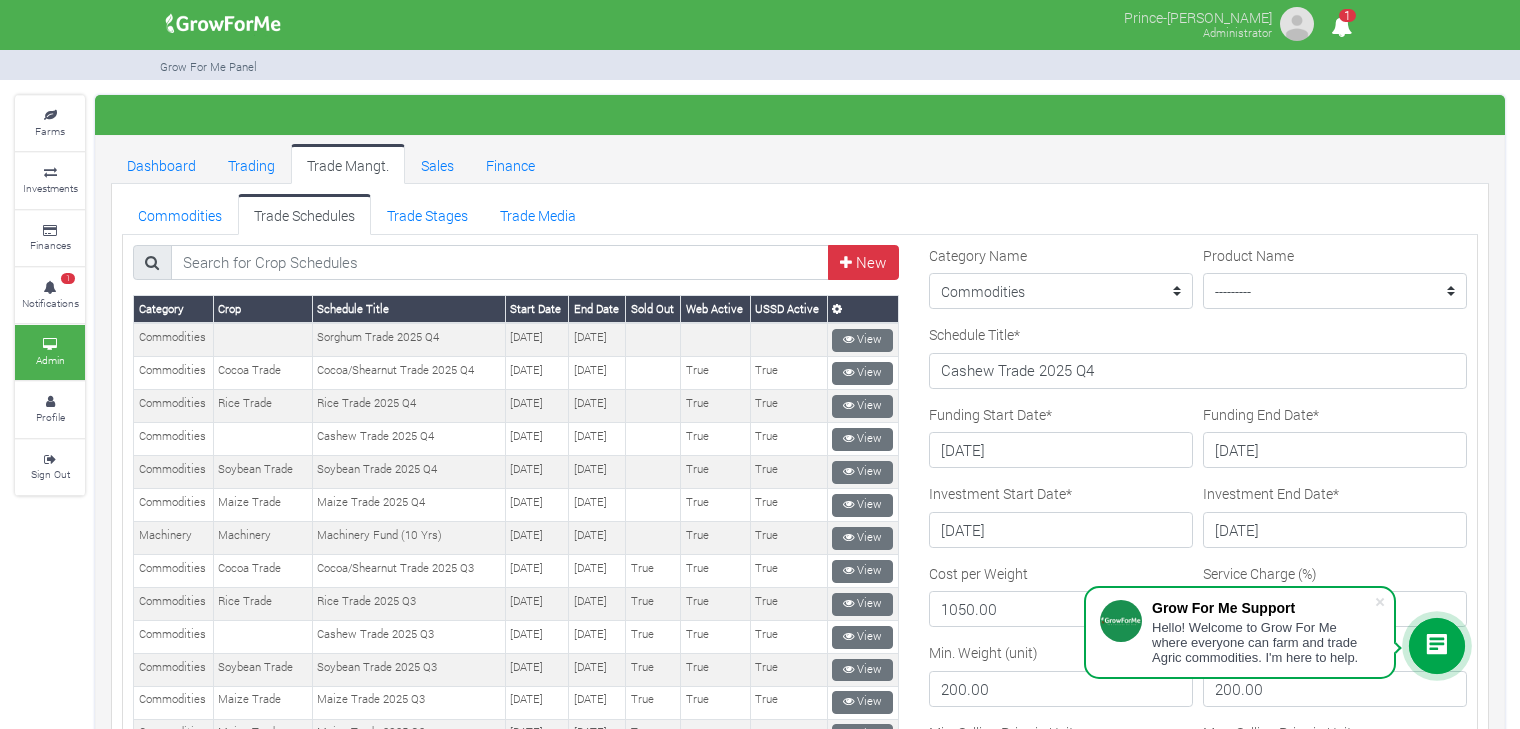 scroll, scrollTop: 0, scrollLeft: 0, axis: both 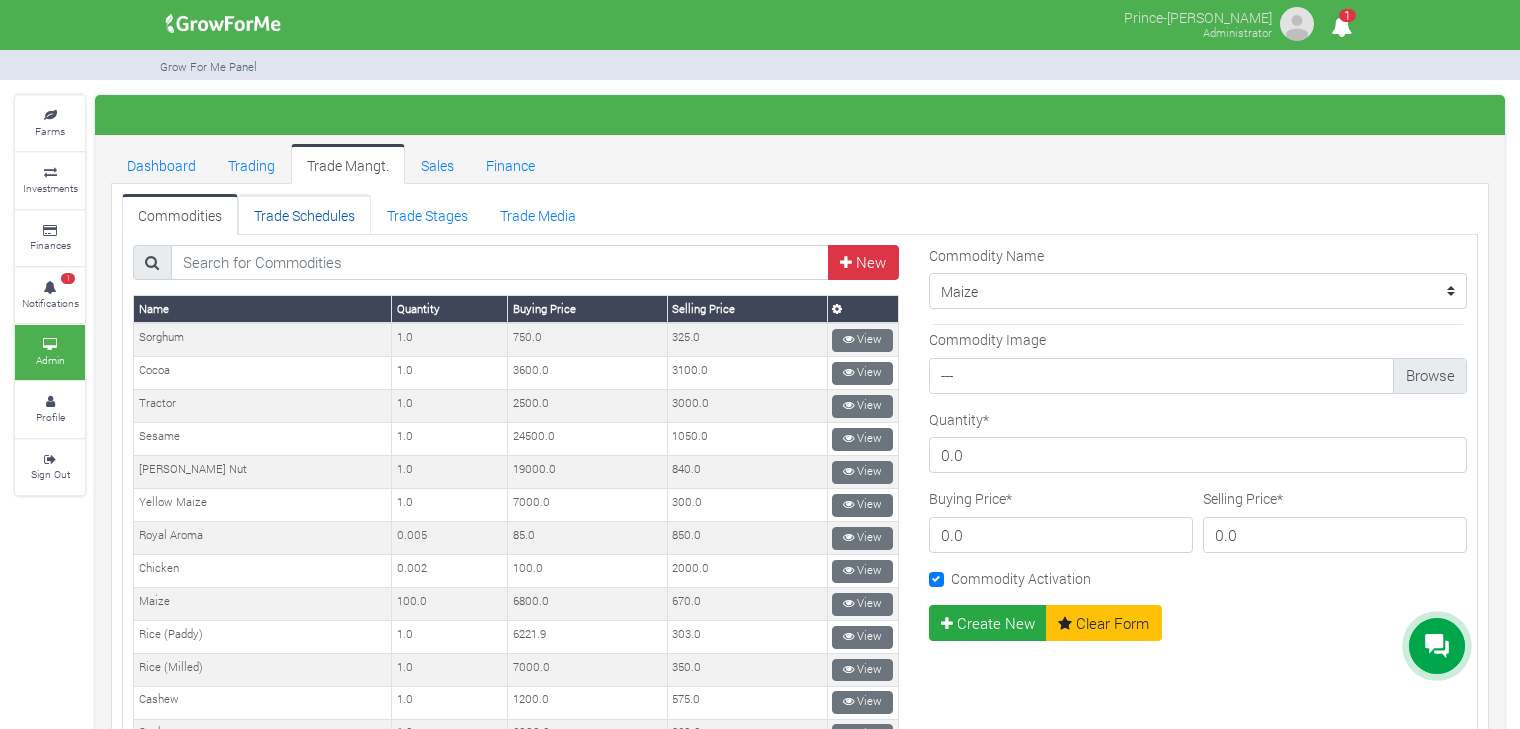 click on "Trade Schedules" at bounding box center (304, 214) 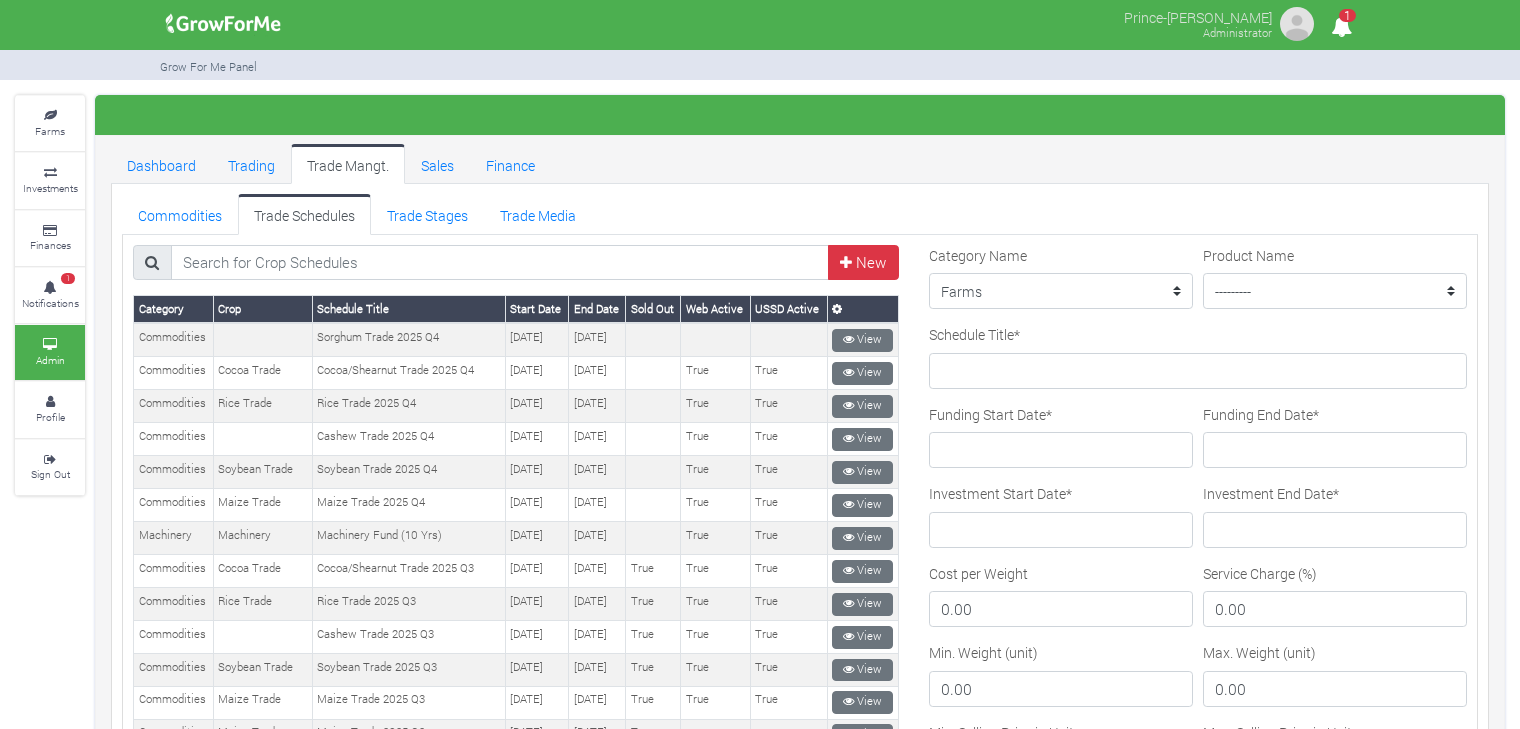 scroll, scrollTop: 0, scrollLeft: 0, axis: both 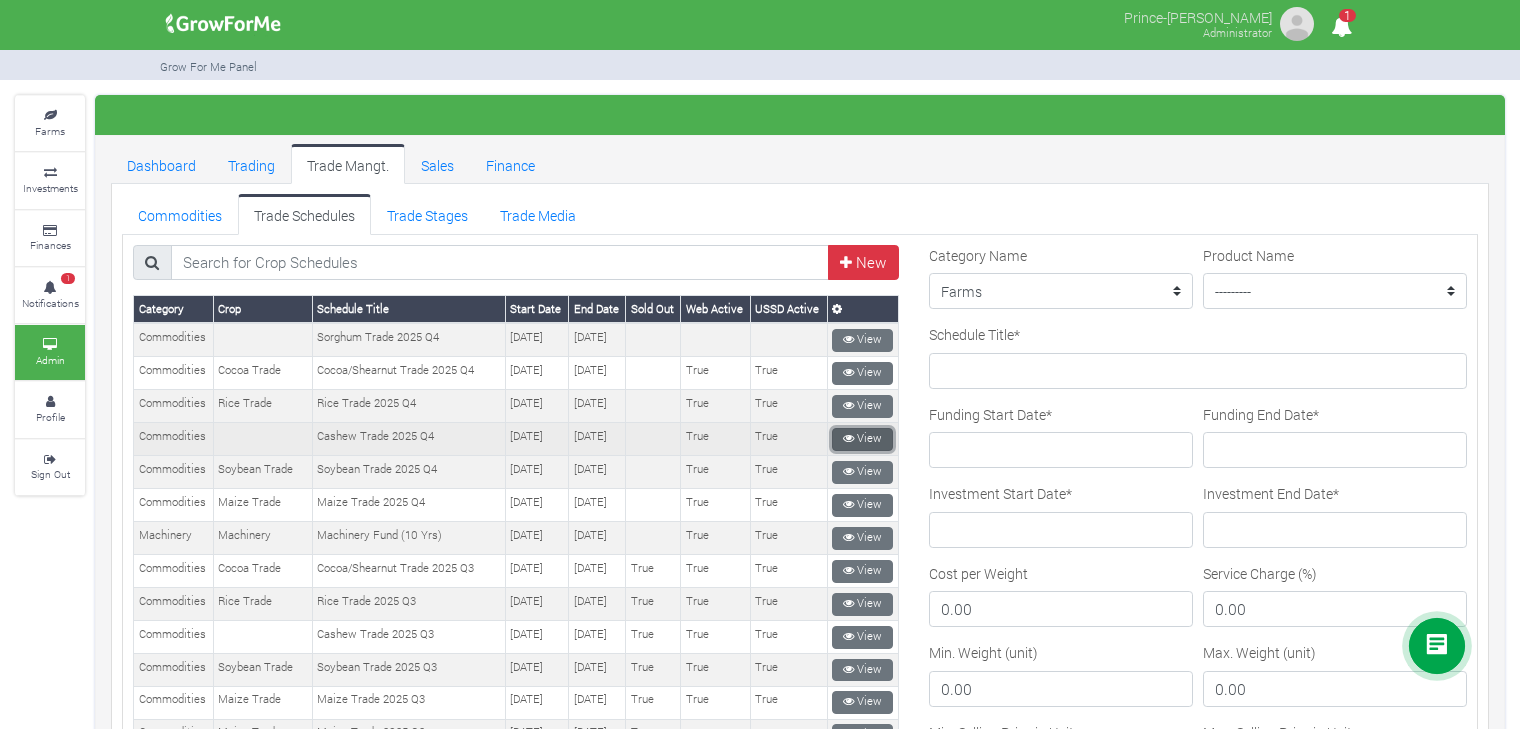 click on "View" at bounding box center (862, 439) 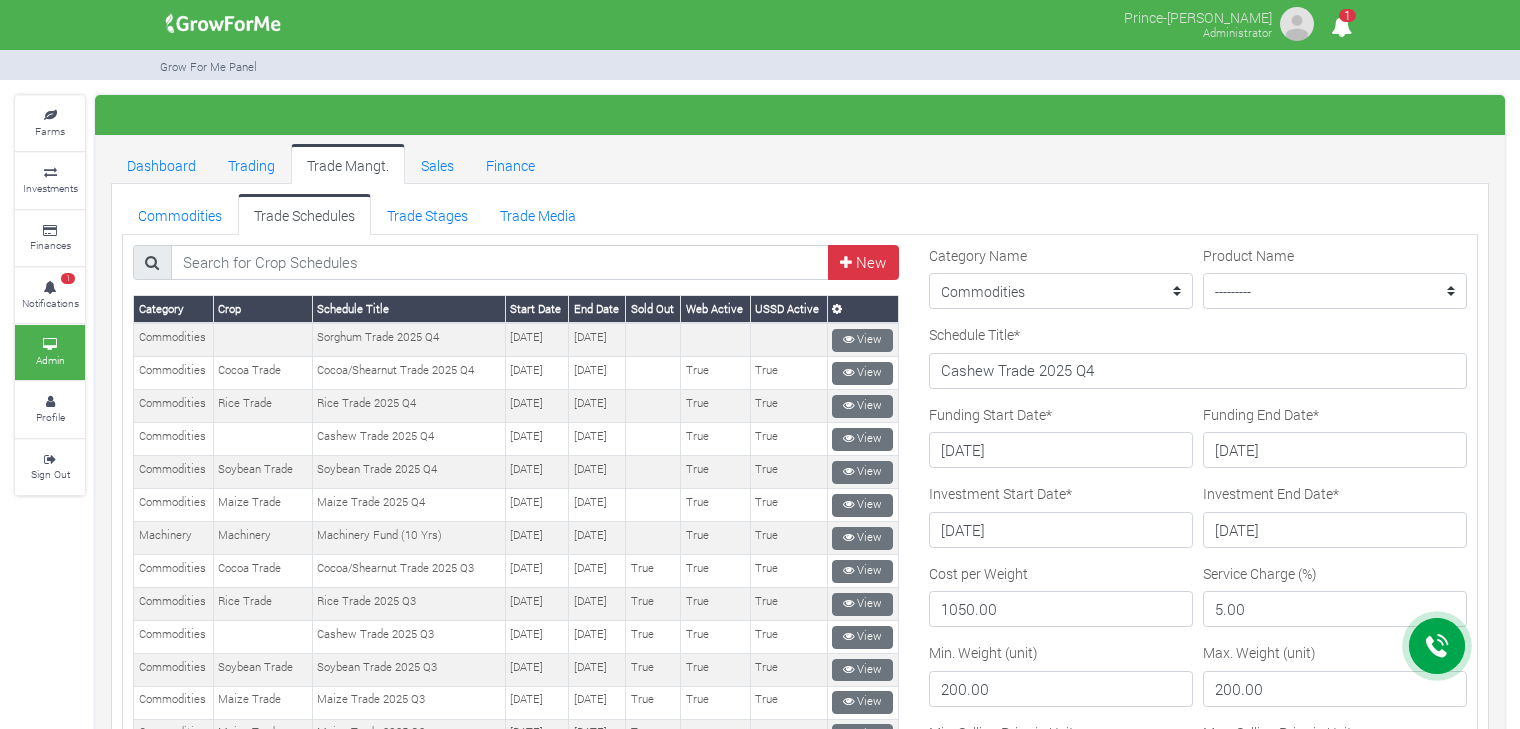 scroll, scrollTop: 0, scrollLeft: 0, axis: both 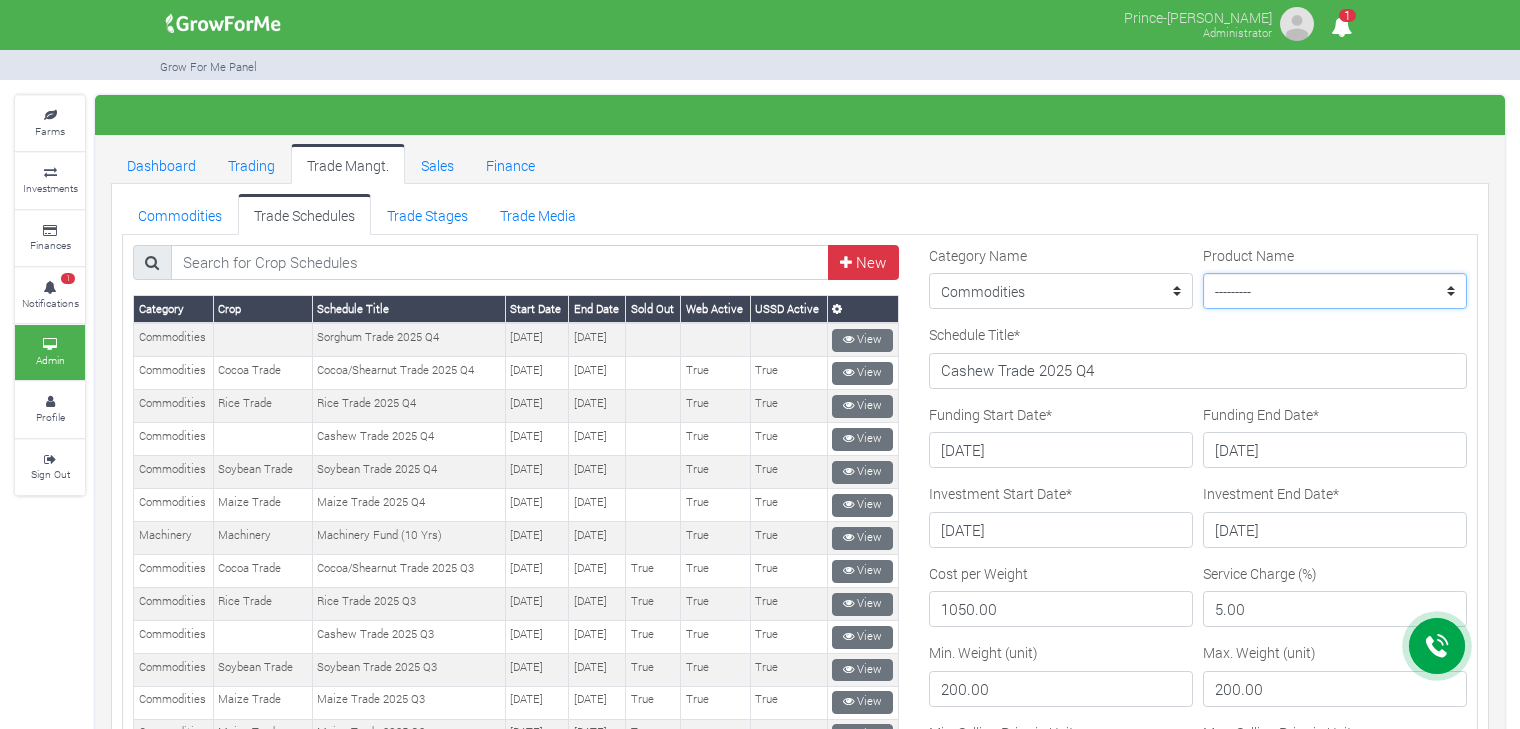 click on "---------   Maize Trade   Soybean Trade   Coffee Trade   Machinery   Cashew Trade   Cocoa Trade   Rice Trade   Test GrowForMe" at bounding box center (1335, 291) 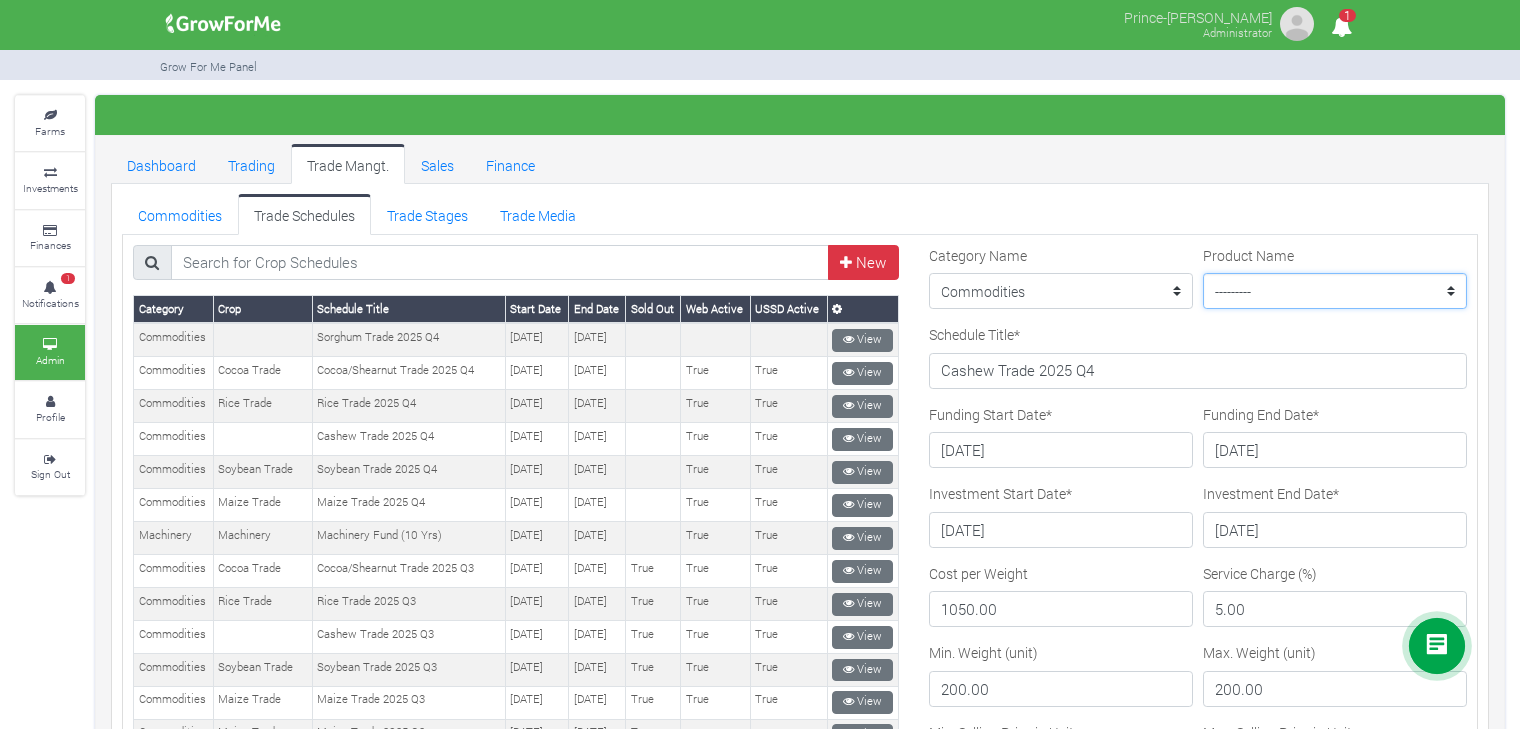 select on "32" 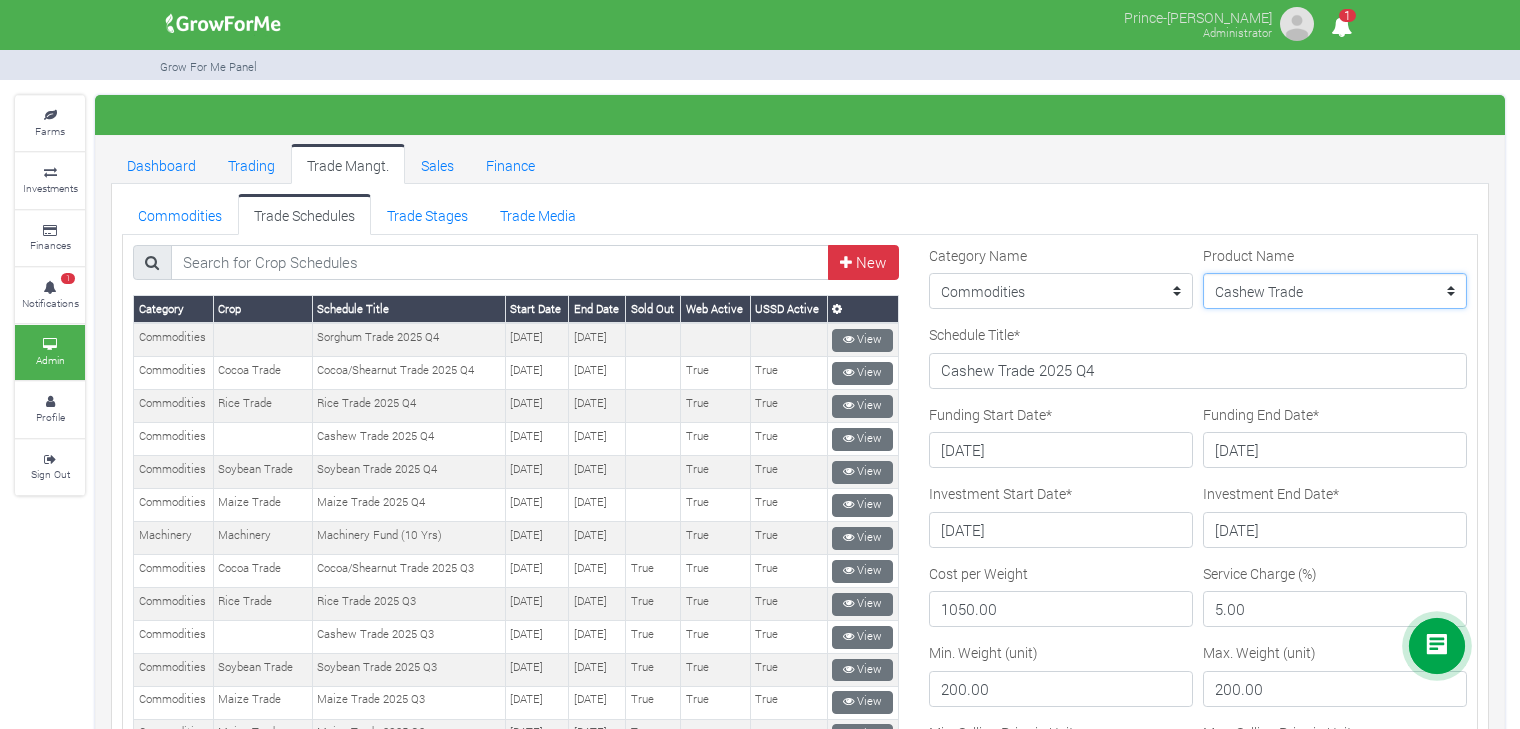 click on "---------   Maize Trade   Soybean Trade   Coffee Trade   Machinery   Cashew Trade   Cocoa Trade   Rice Trade   Test GrowForMe" at bounding box center [1335, 291] 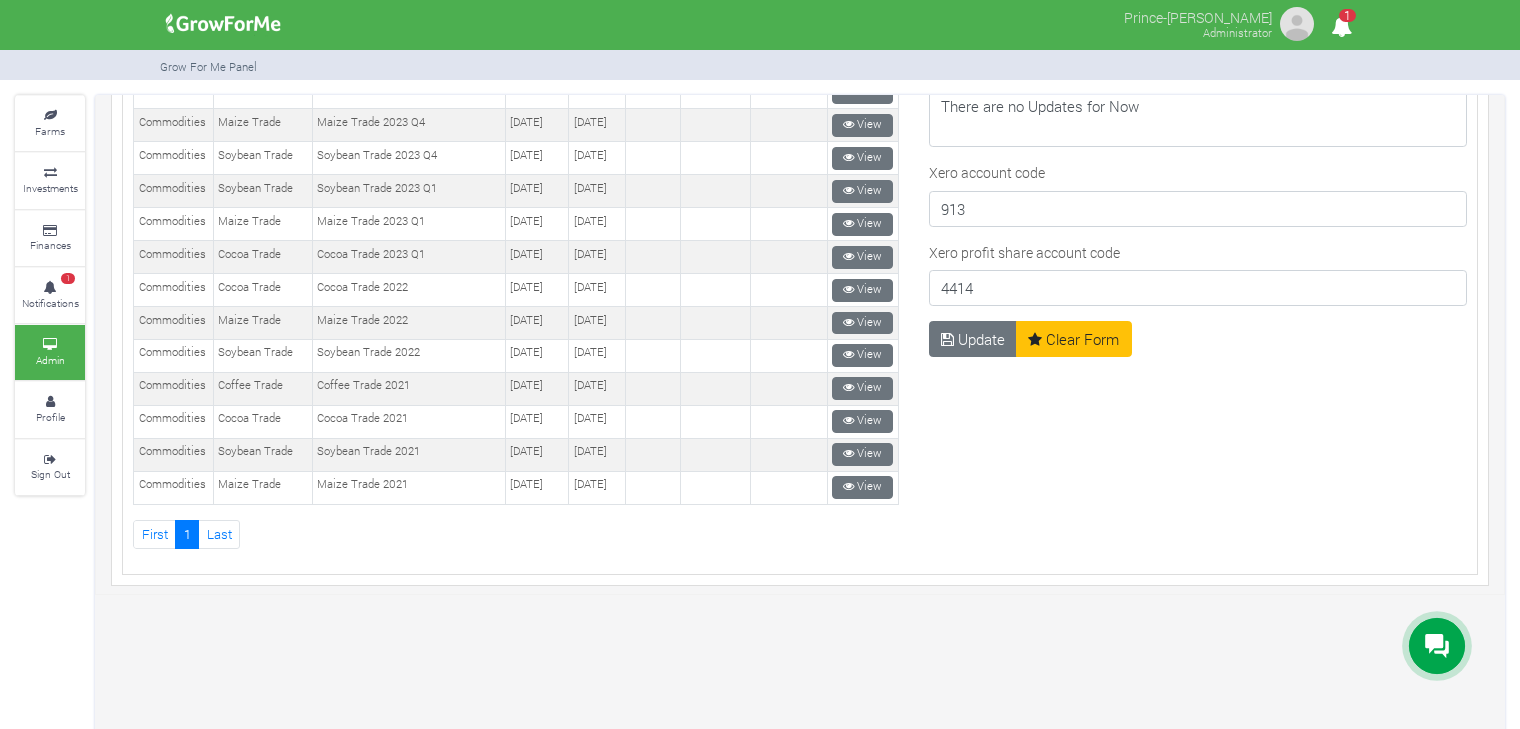 scroll, scrollTop: 1412, scrollLeft: 0, axis: vertical 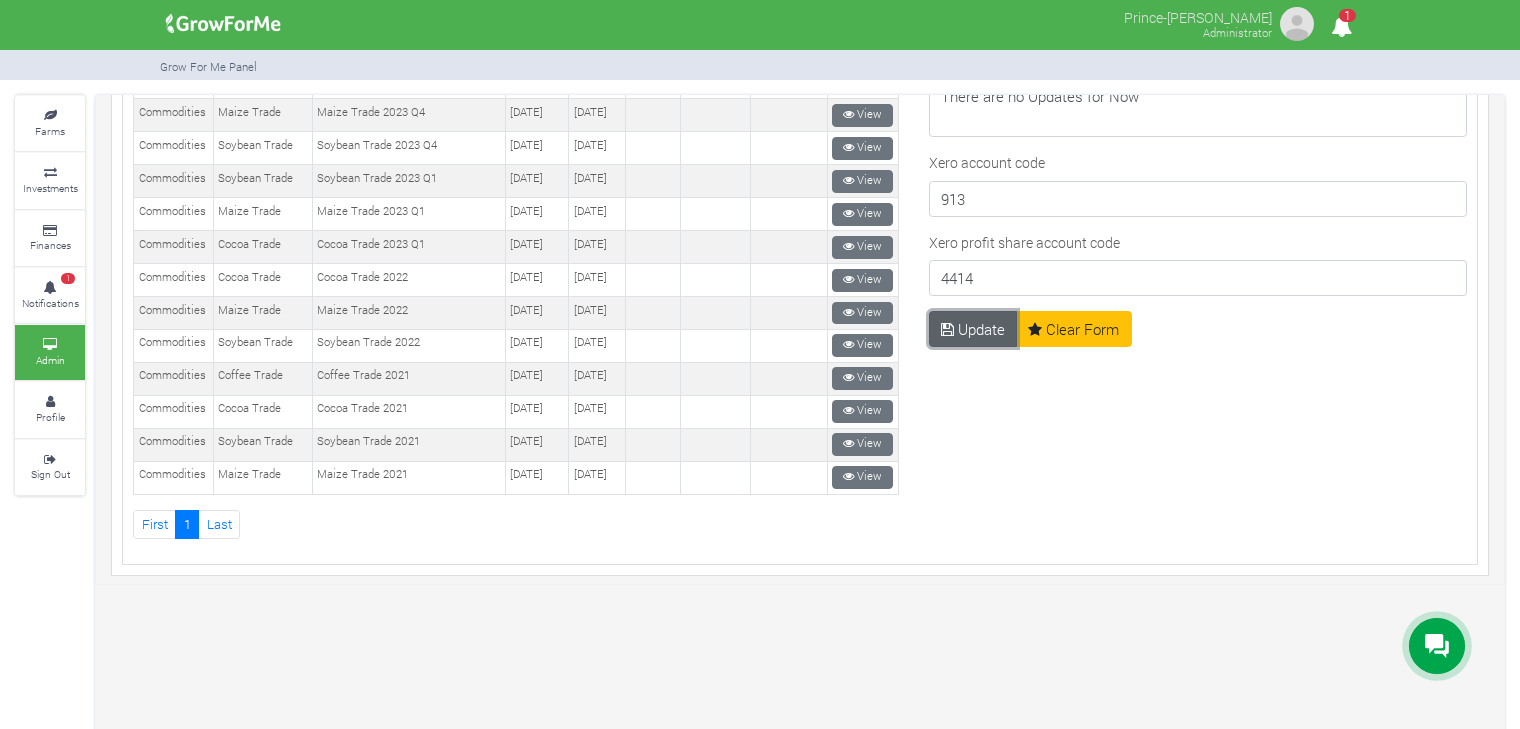 click on "Update" at bounding box center (973, 329) 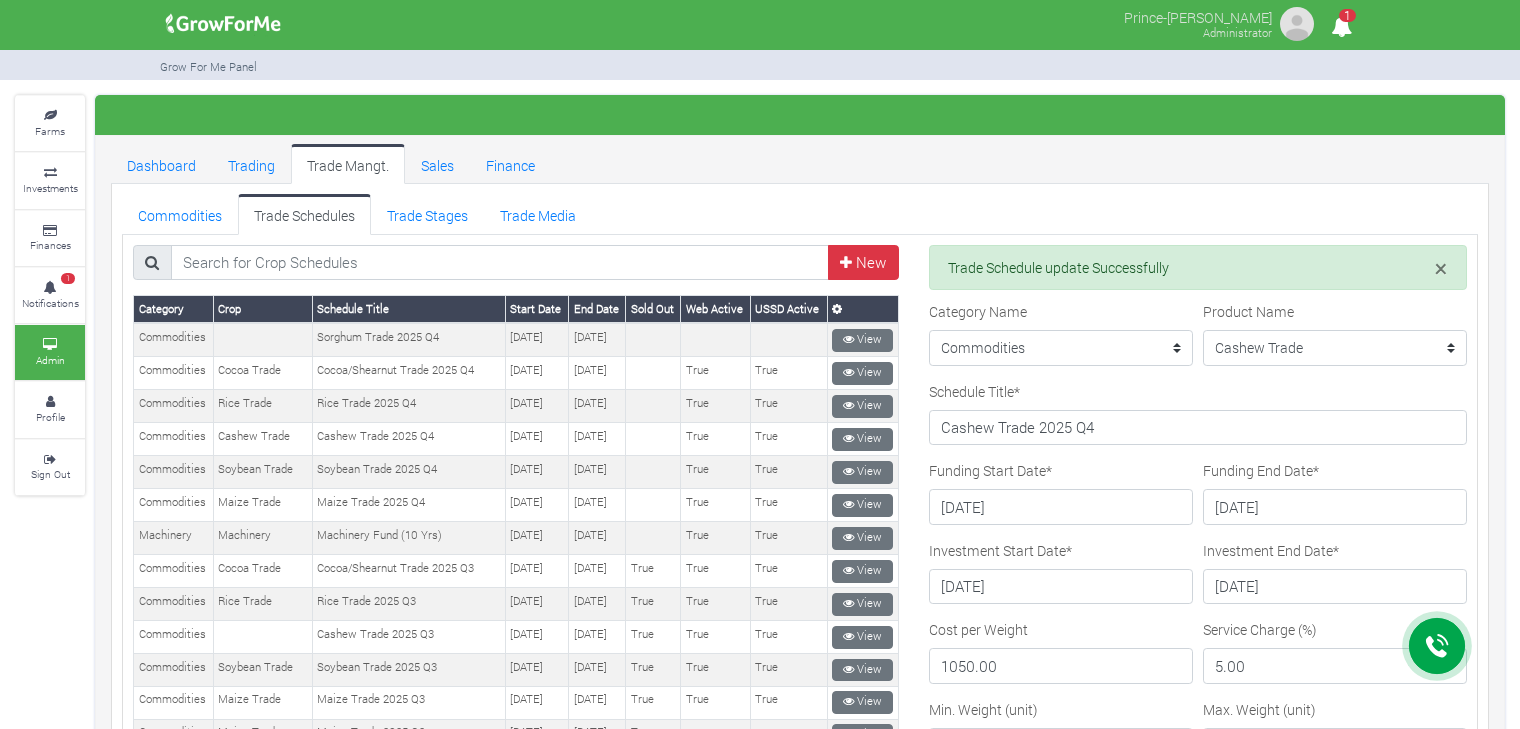 scroll, scrollTop: 0, scrollLeft: 0, axis: both 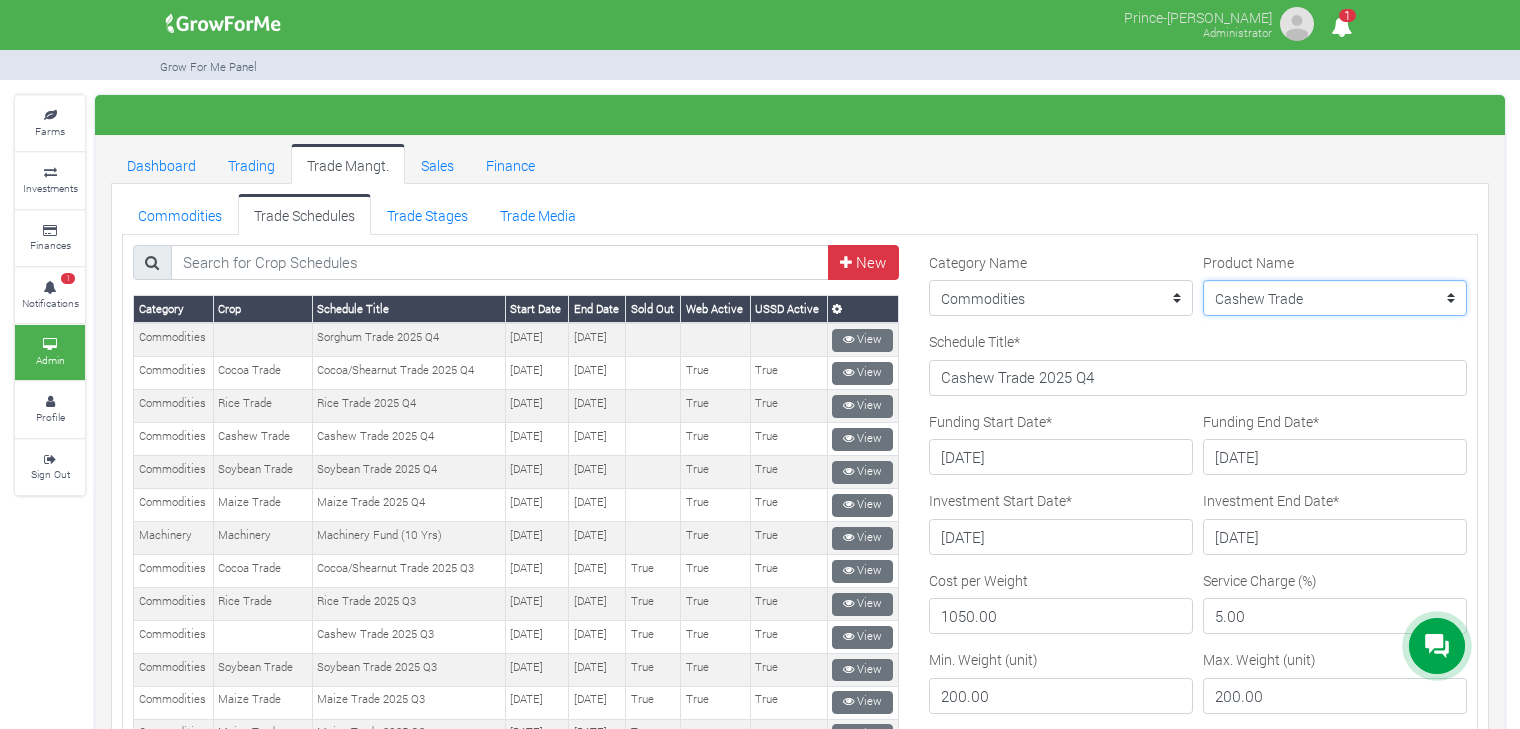 click on "---------   Maize Trade   Soybean Trade   Coffee Trade   Machinery   Cashew Trade   Cocoa Trade   Rice Trade   Test GrowForMe" at bounding box center (1335, 298) 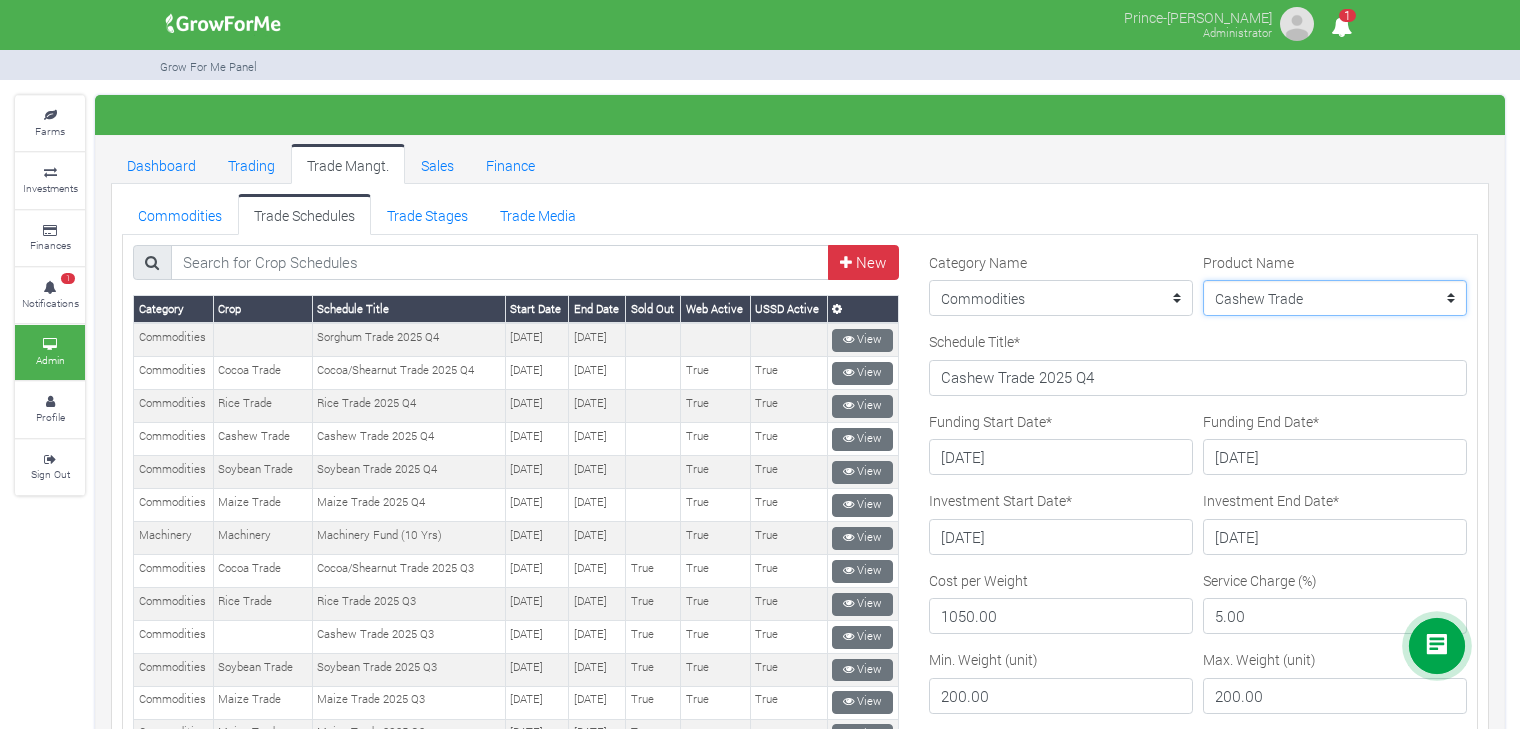 click on "---------   Maize Trade   Soybean Trade   Coffee Trade   Machinery   Cashew Trade   Cocoa Trade   Rice Trade   Test GrowForMe" at bounding box center (1335, 298) 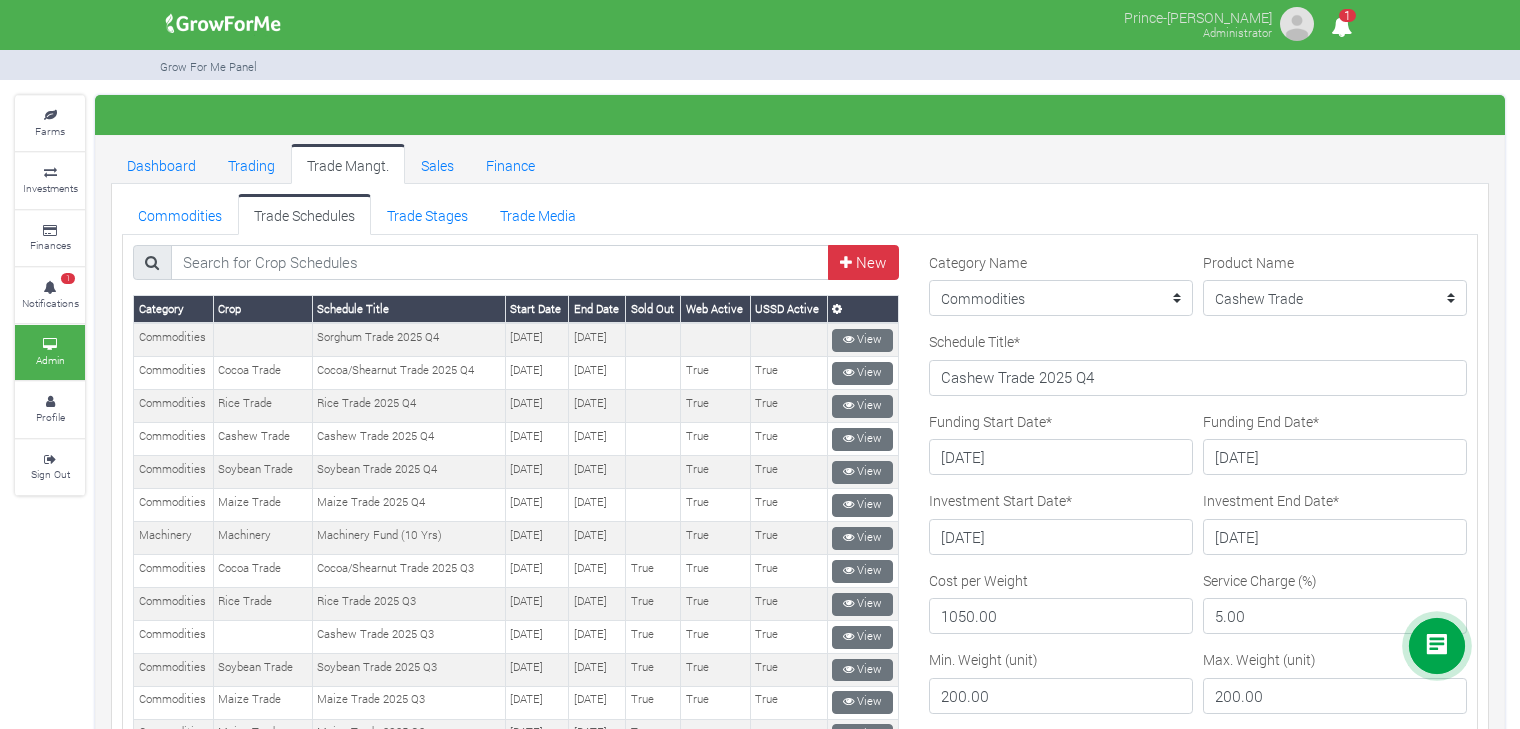click on "Commodities
Trade Schedules
Trade Stages
Trade Media" at bounding box center [800, 214] 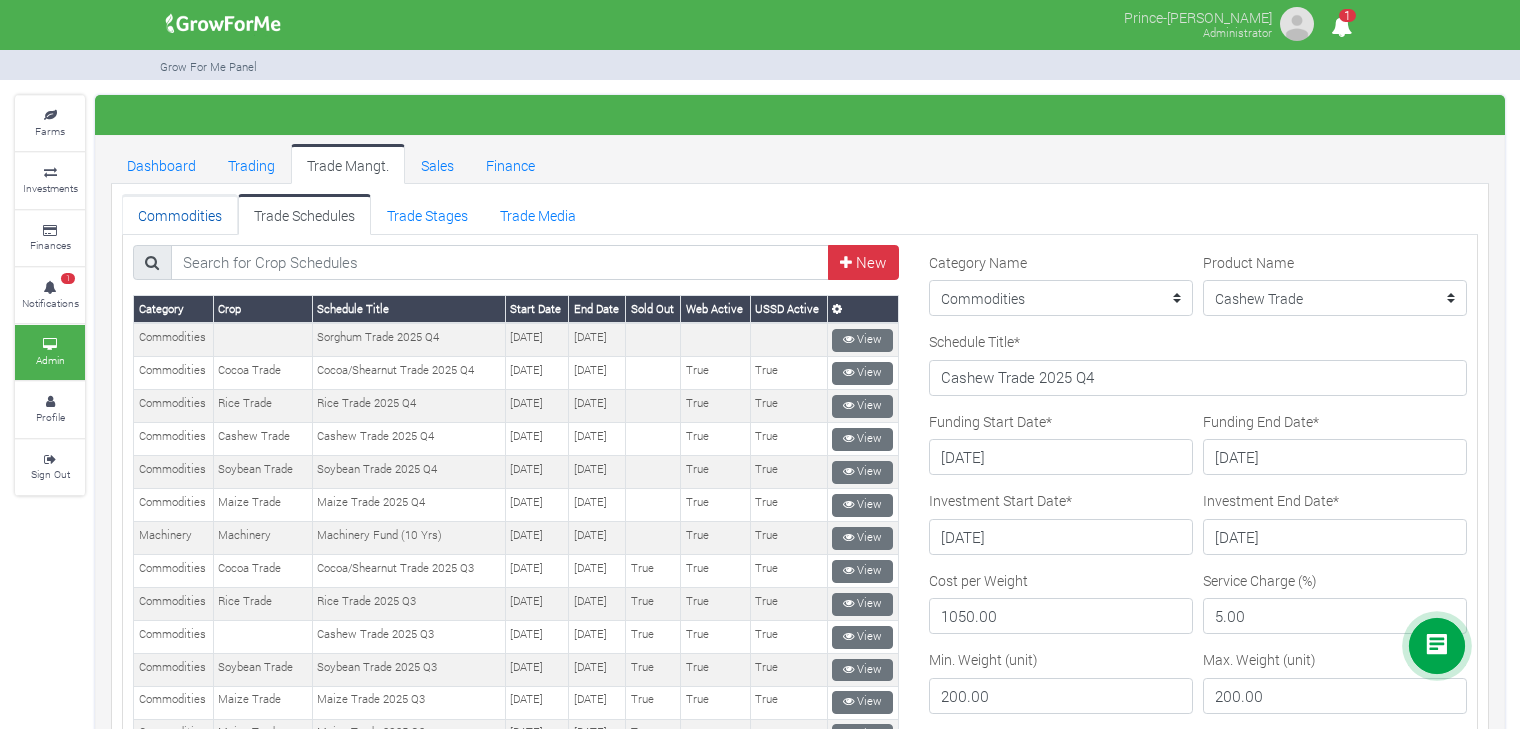 click on "Commodities" at bounding box center [180, 214] 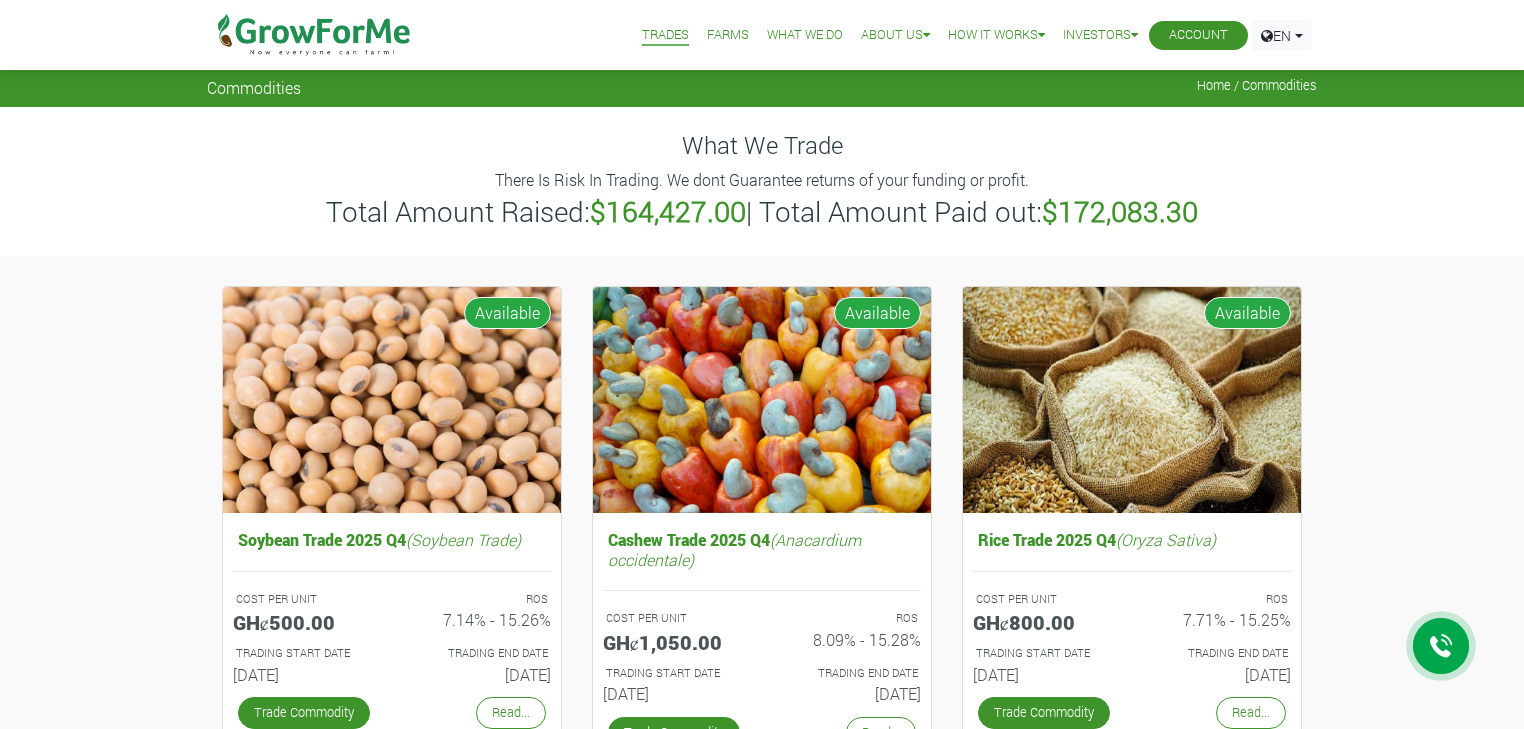scroll, scrollTop: 0, scrollLeft: 0, axis: both 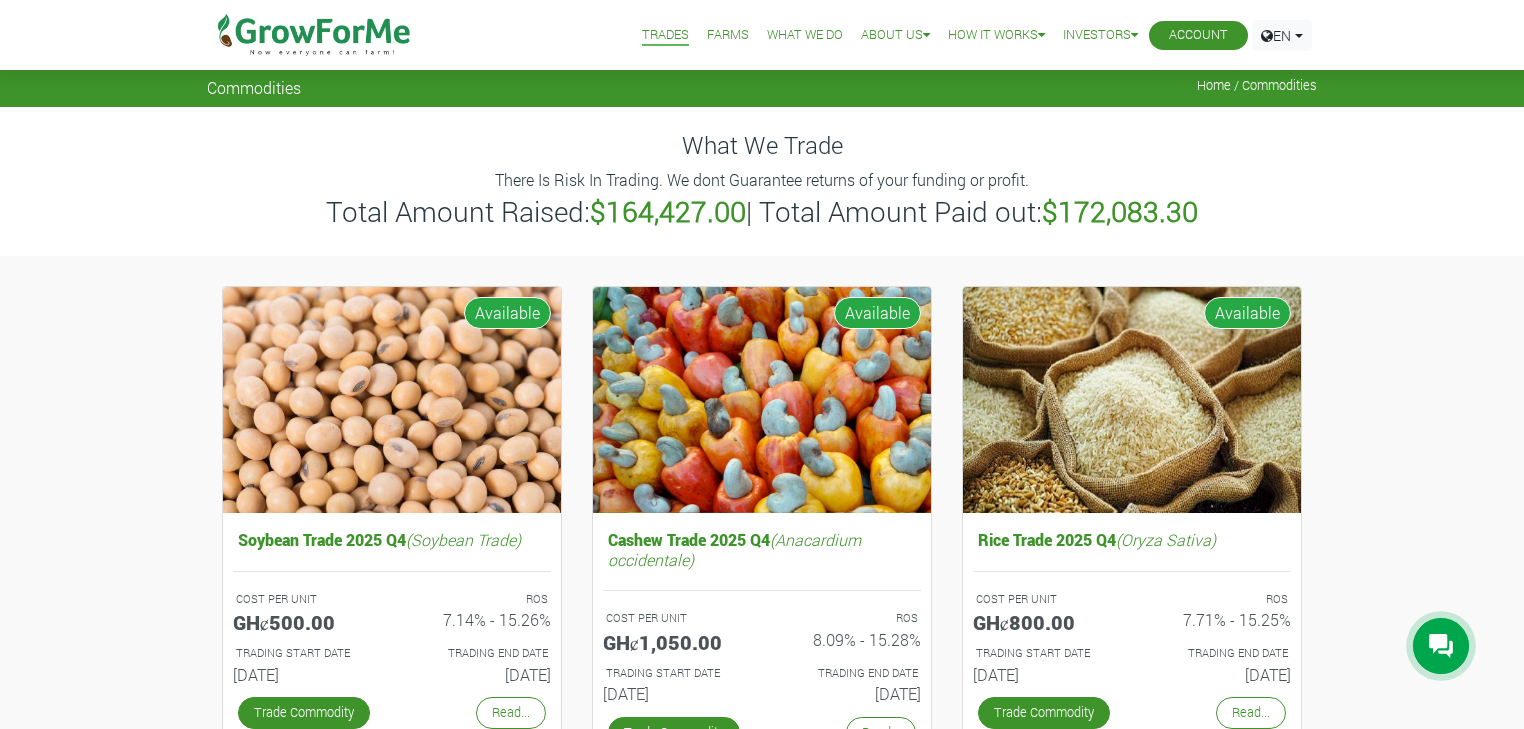 click on "Soybean Trade 2025 Q4  (Soybean Trade)
COST PER UNIT
GHȼ500.00
ROS
7.14% - 15.26%
TRADING START DATE ROS" at bounding box center [762, 1114] 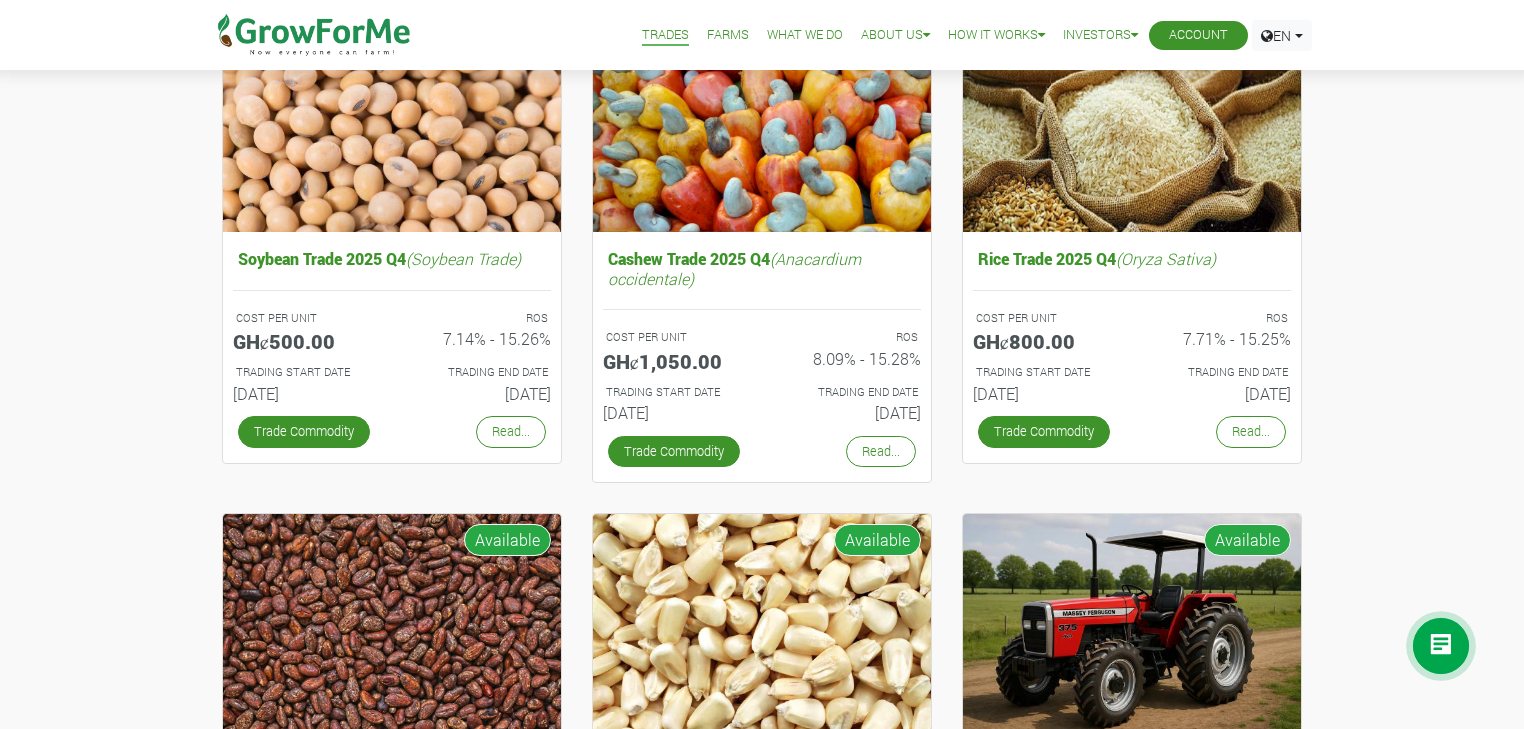 scroll, scrollTop: 226, scrollLeft: 0, axis: vertical 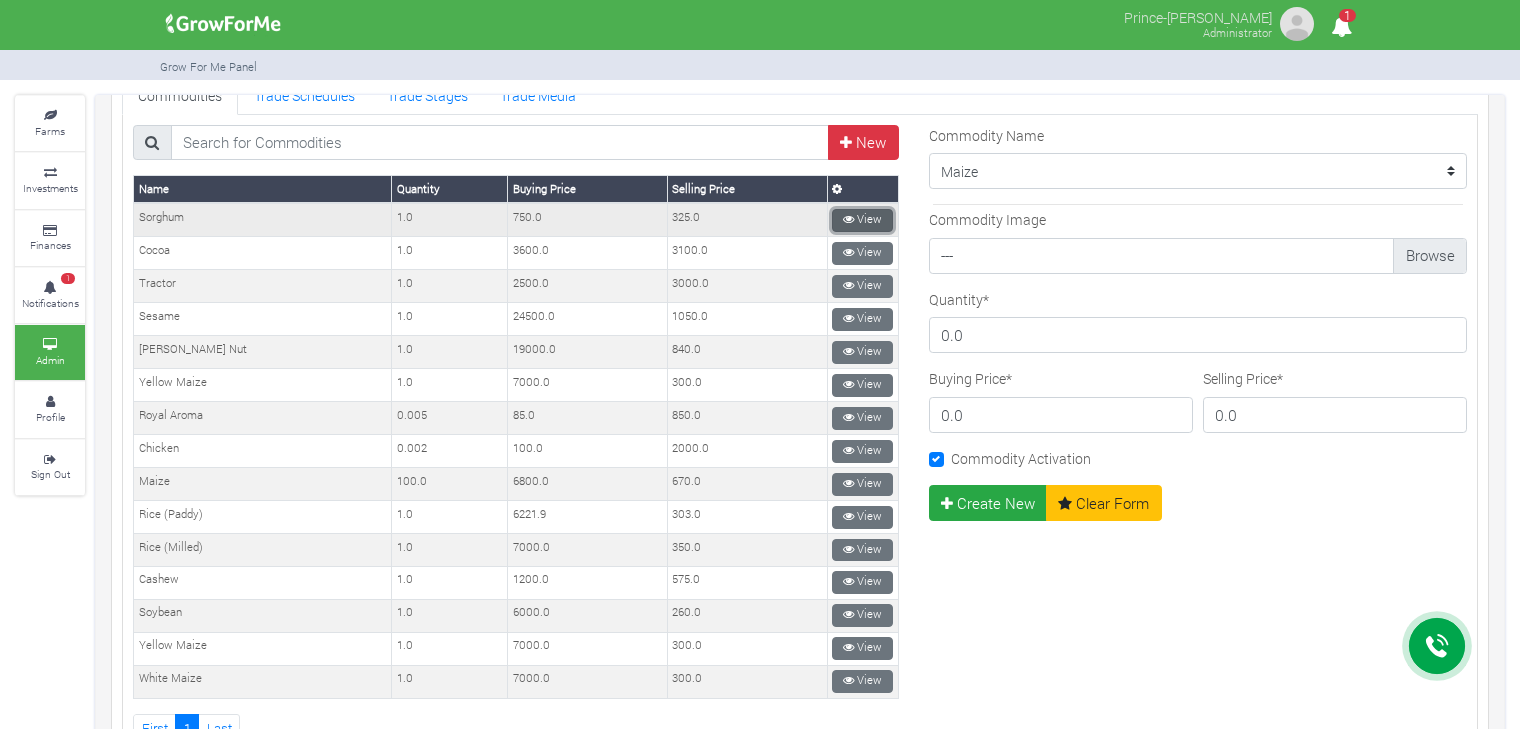 click on "View" at bounding box center (862, 220) 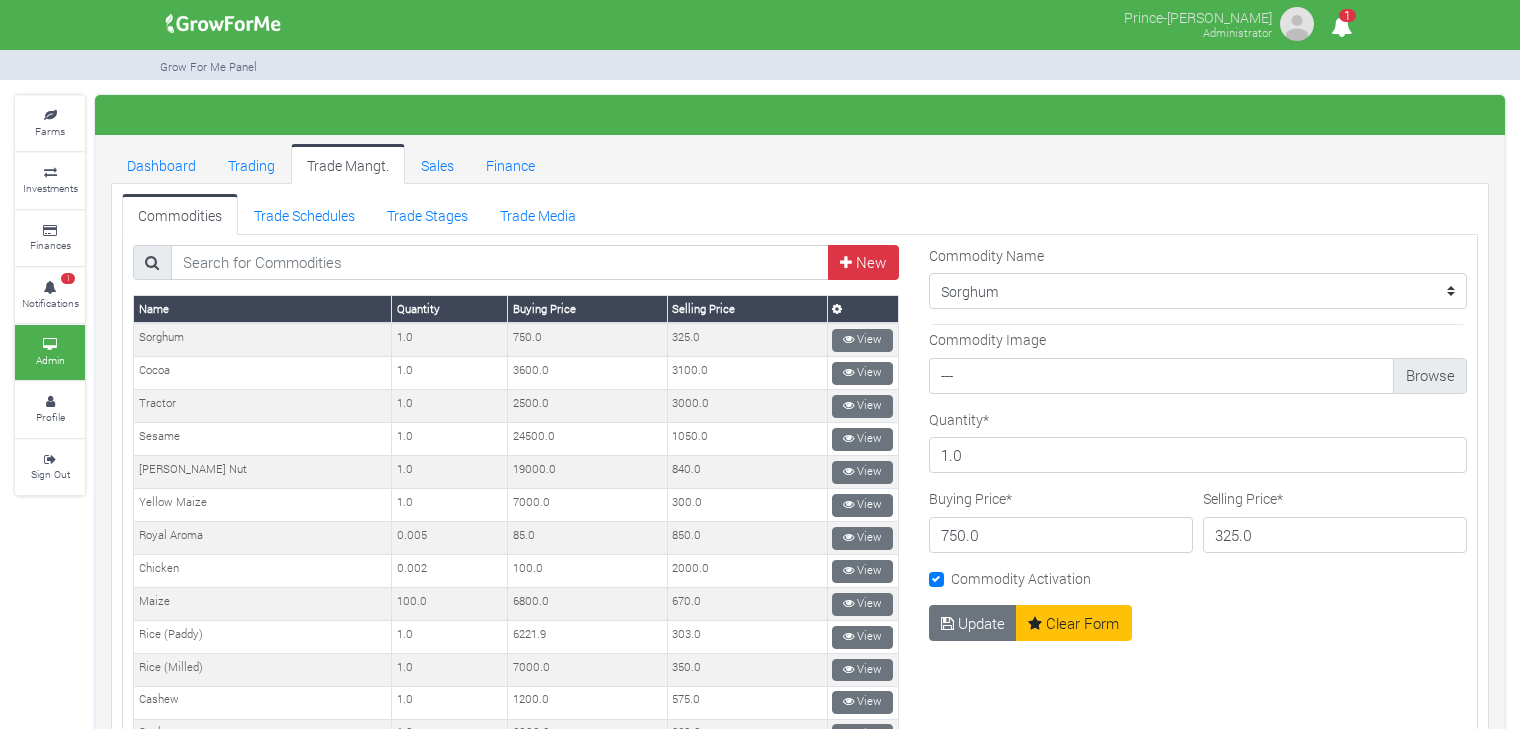 scroll, scrollTop: 0, scrollLeft: 0, axis: both 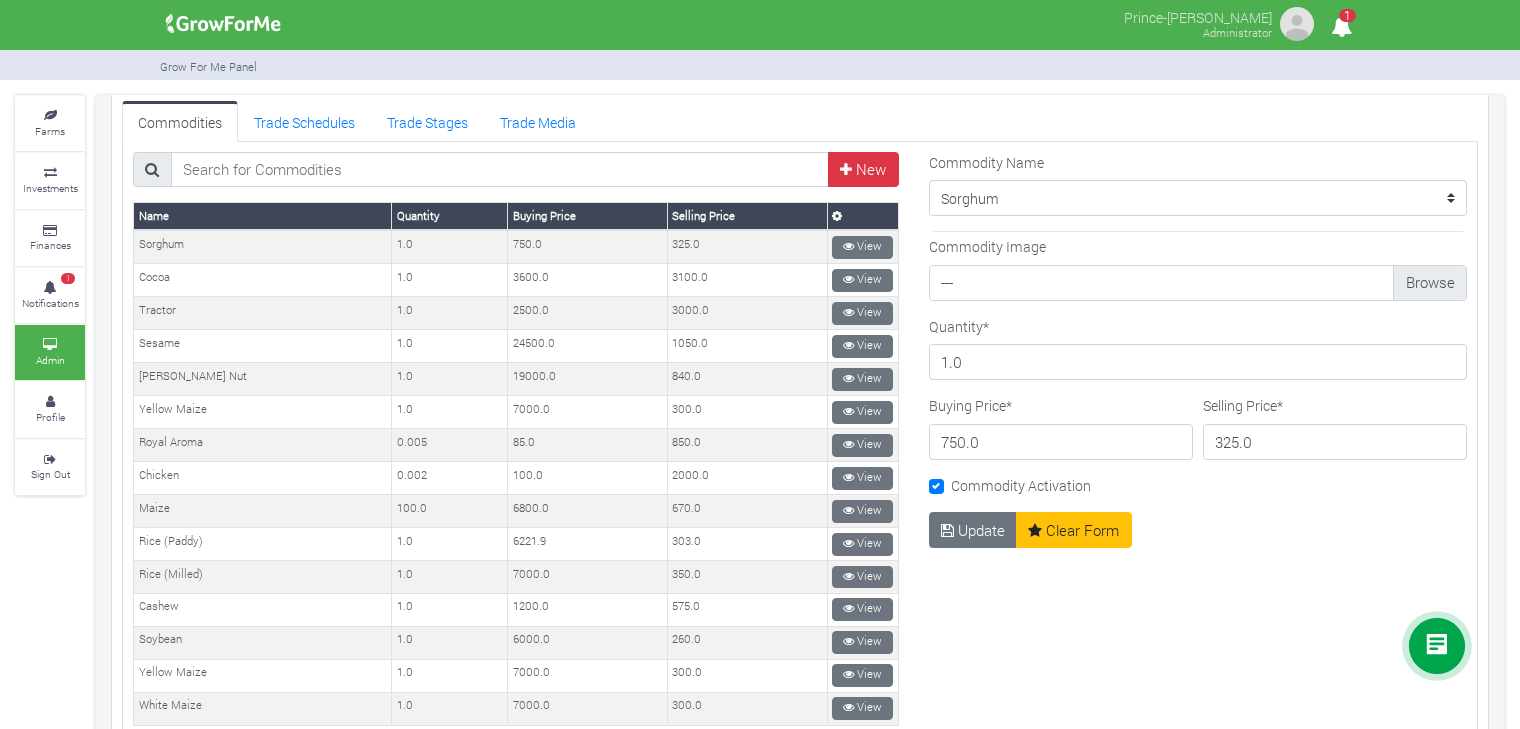 click on "Update
Clear Form" at bounding box center [1030, 821] 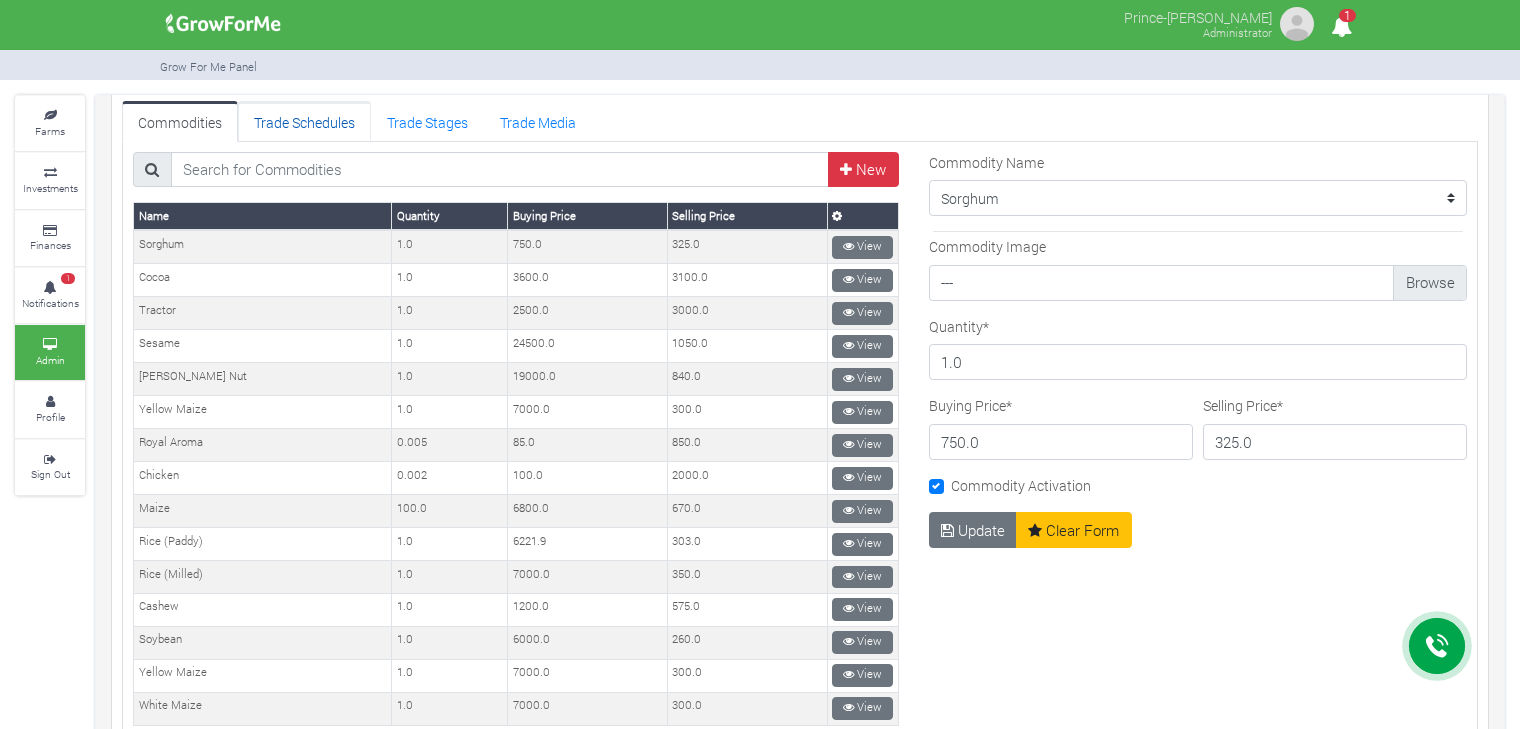 click on "Trade Schedules" at bounding box center (304, 121) 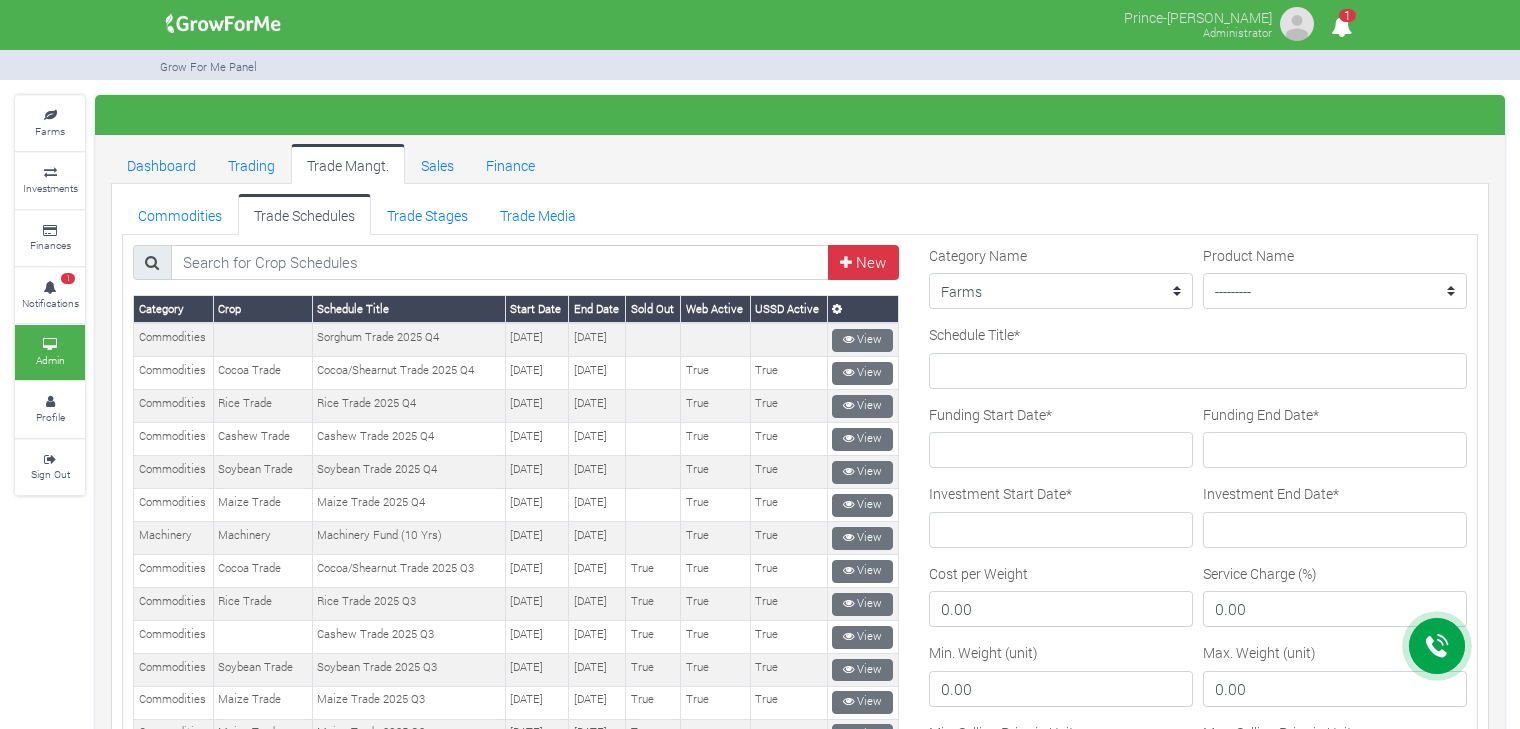 scroll, scrollTop: 0, scrollLeft: 0, axis: both 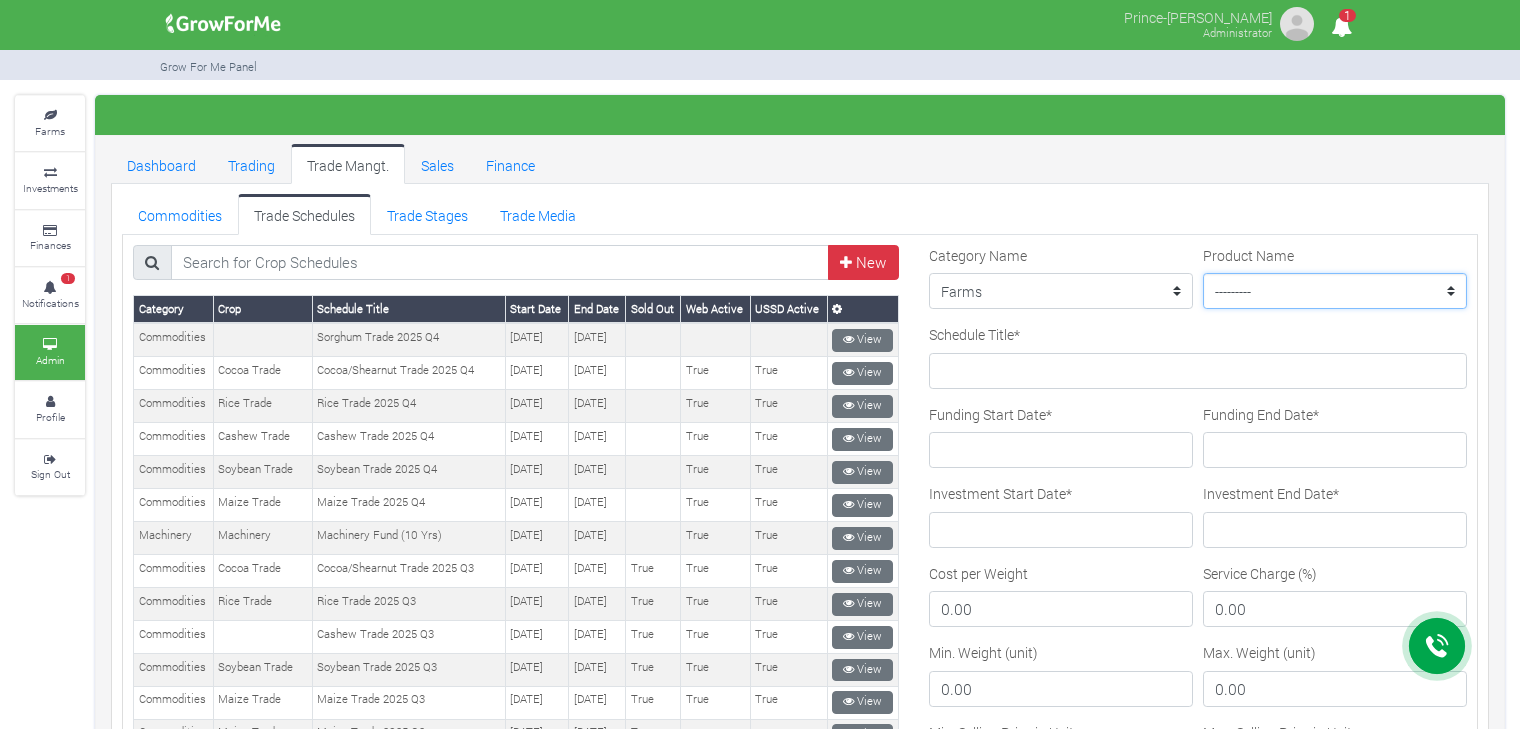 click on "---------   Maize Trade   Soybean Trade   Coffee Trade   Machinery   Cashew Trade   Cocoa Trade   Rice Trade   Test GrowForMe" at bounding box center (1335, 291) 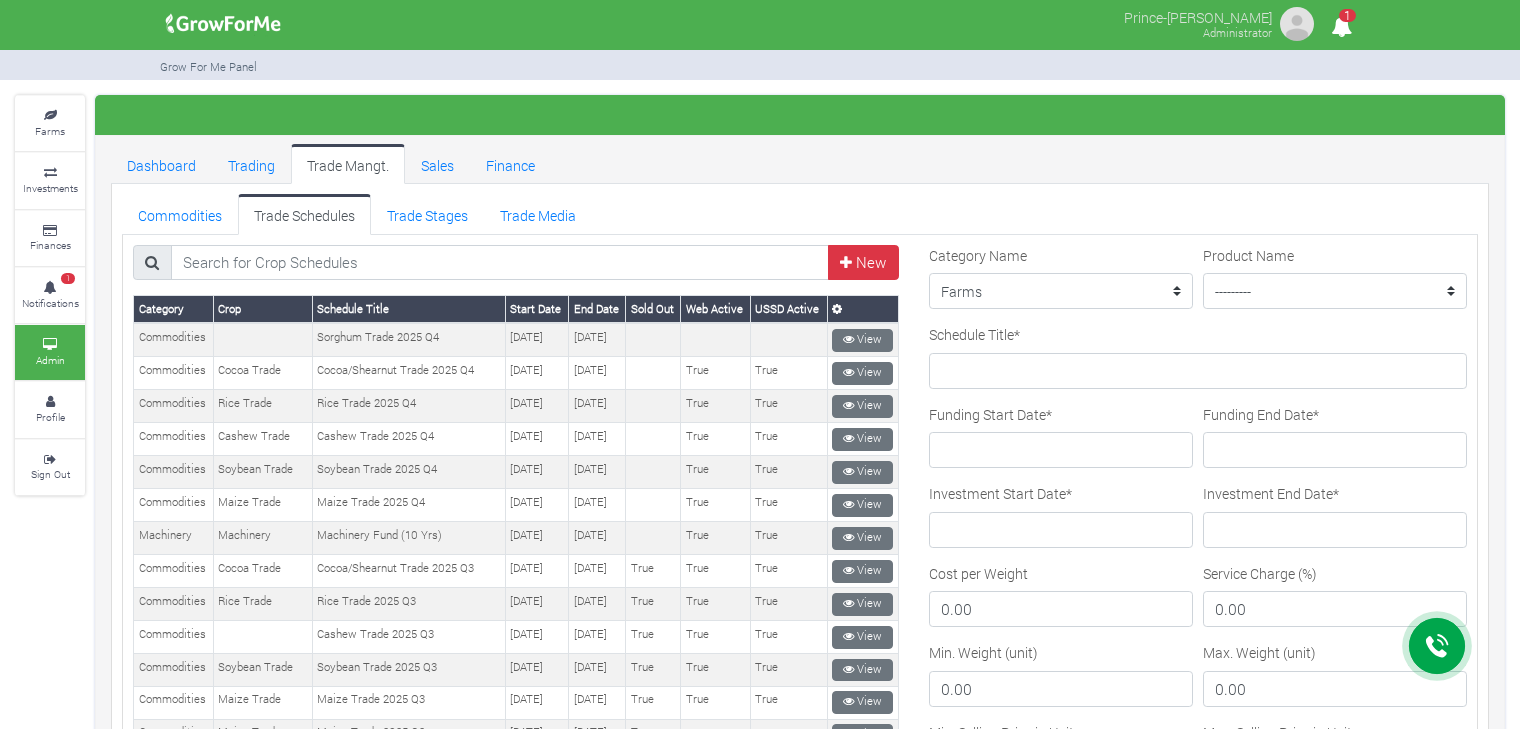 click on "Commodities
Trade Schedules
Trade Stages
Trade Media" at bounding box center [800, 214] 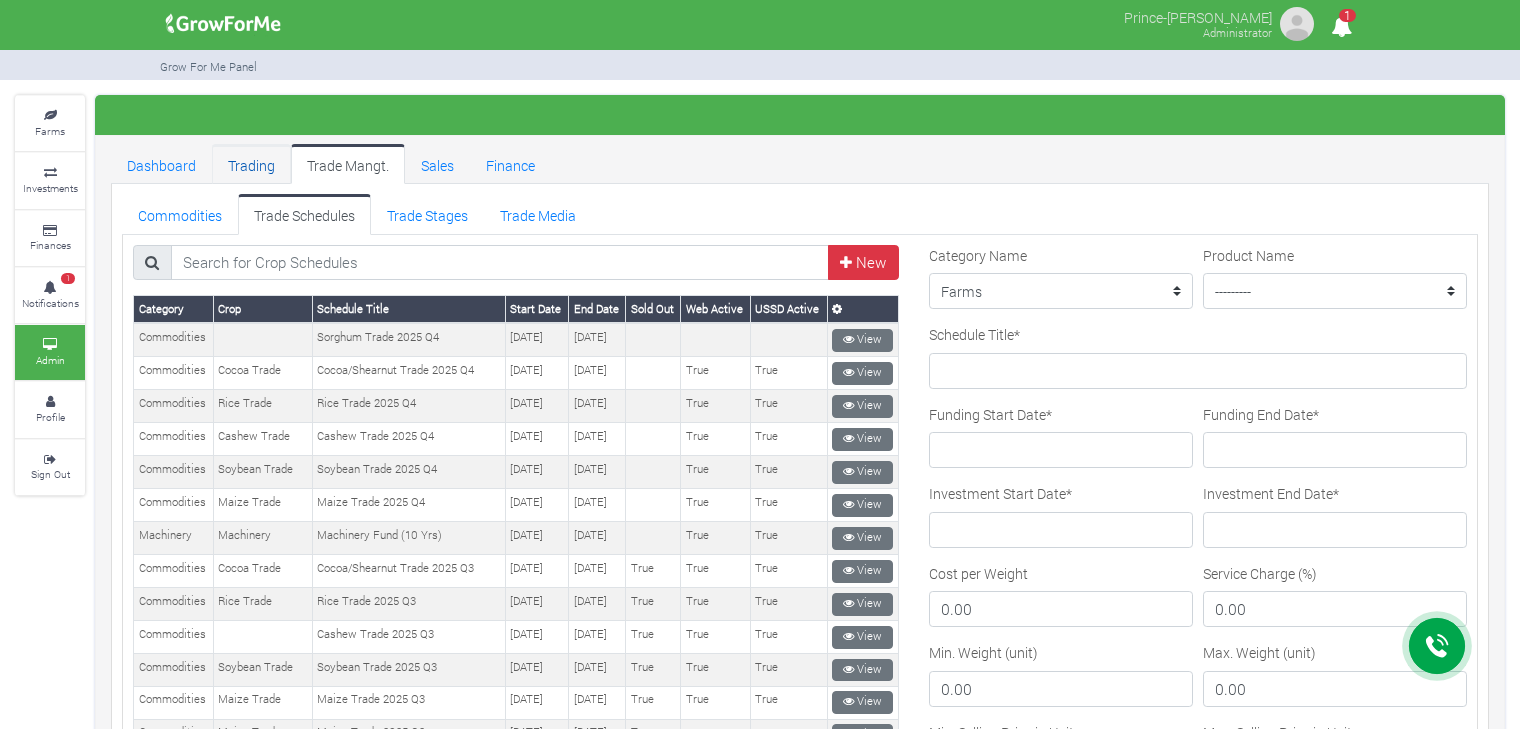 click on "Trading" at bounding box center (251, 164) 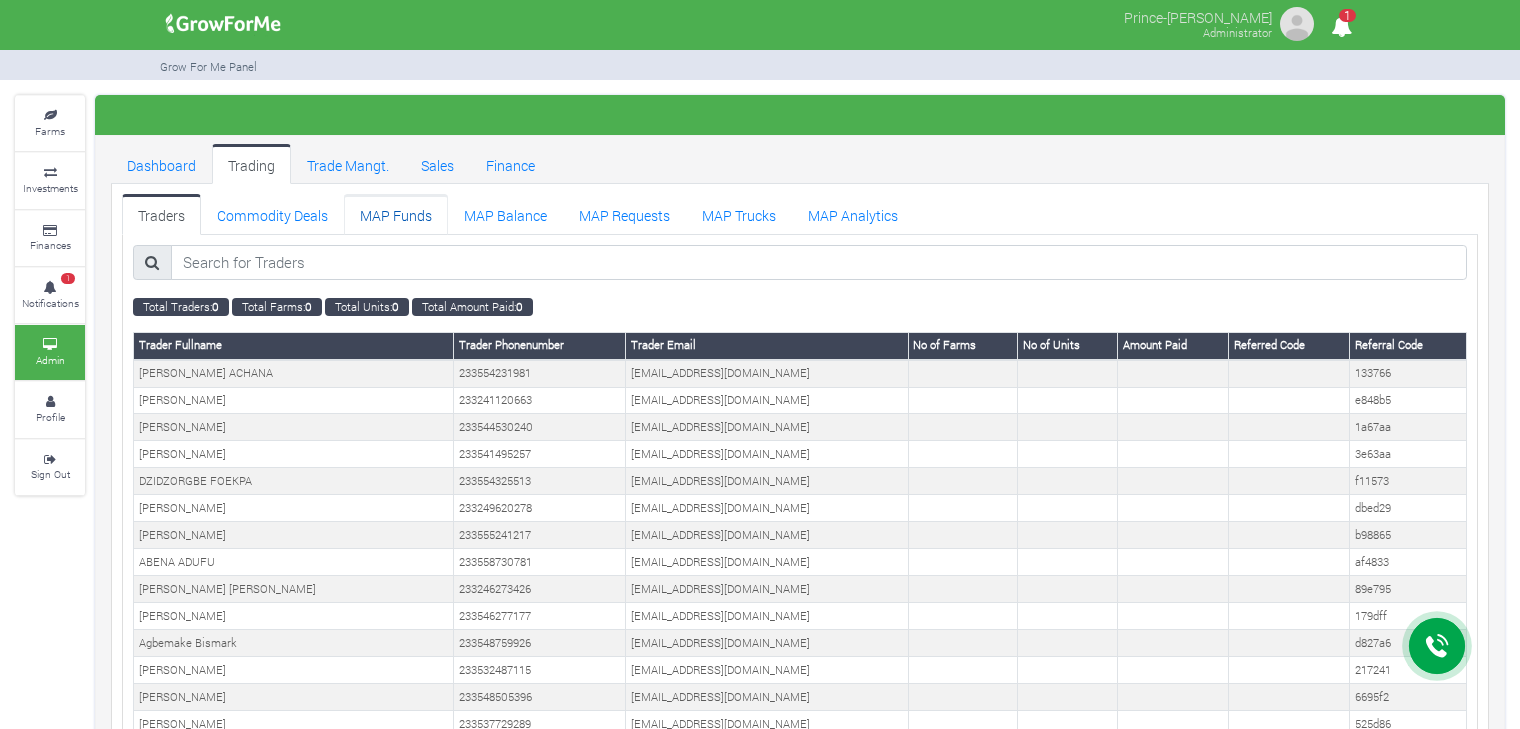 scroll, scrollTop: 0, scrollLeft: 0, axis: both 